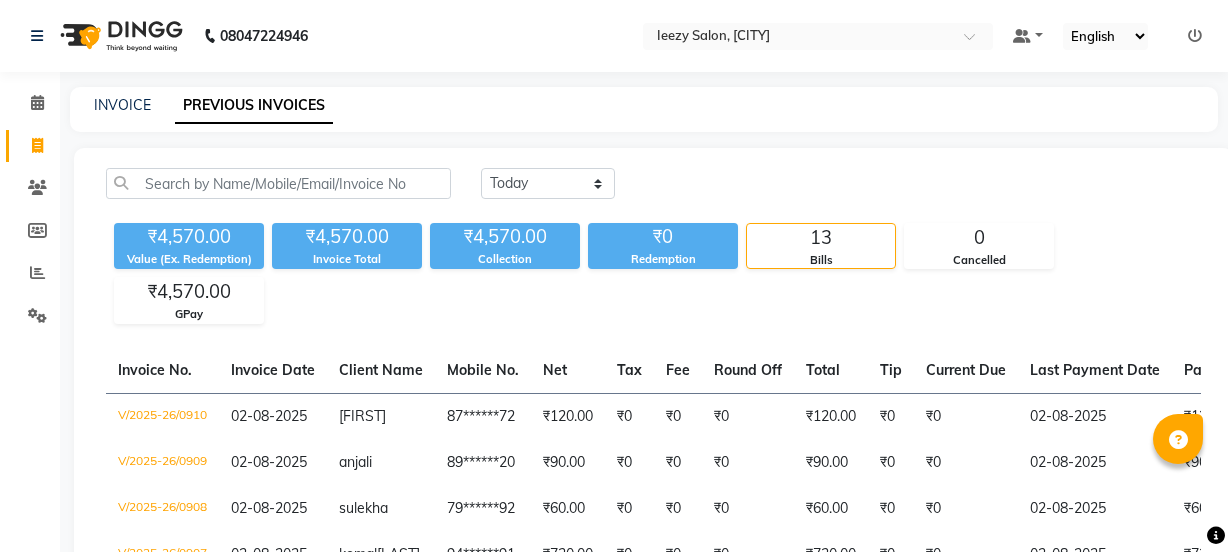 scroll, scrollTop: 585, scrollLeft: 0, axis: vertical 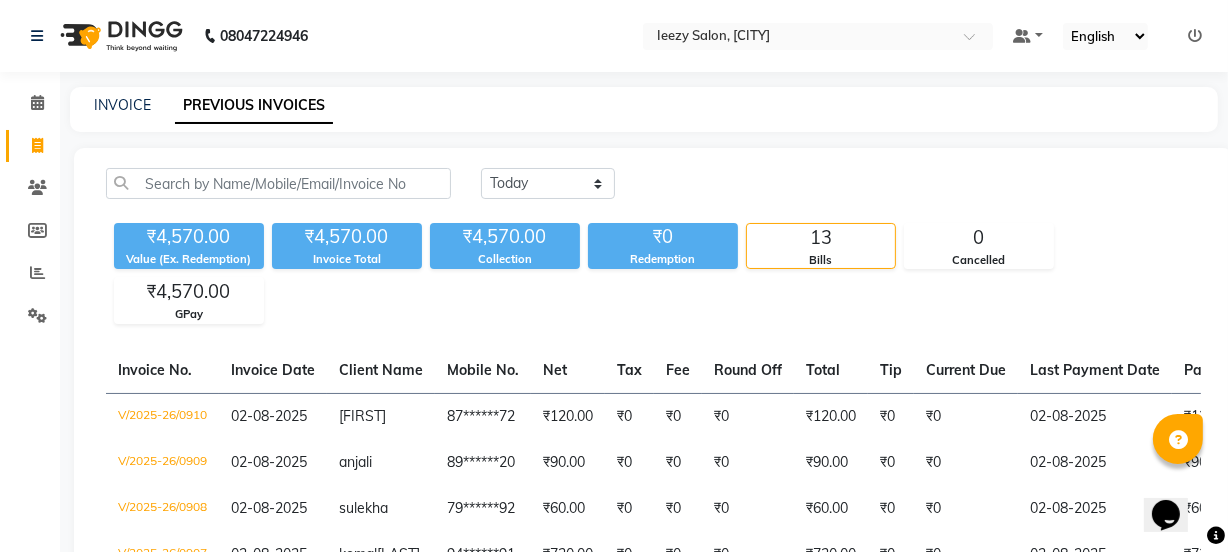 click on "INVOICE PREVIOUS INVOICES" 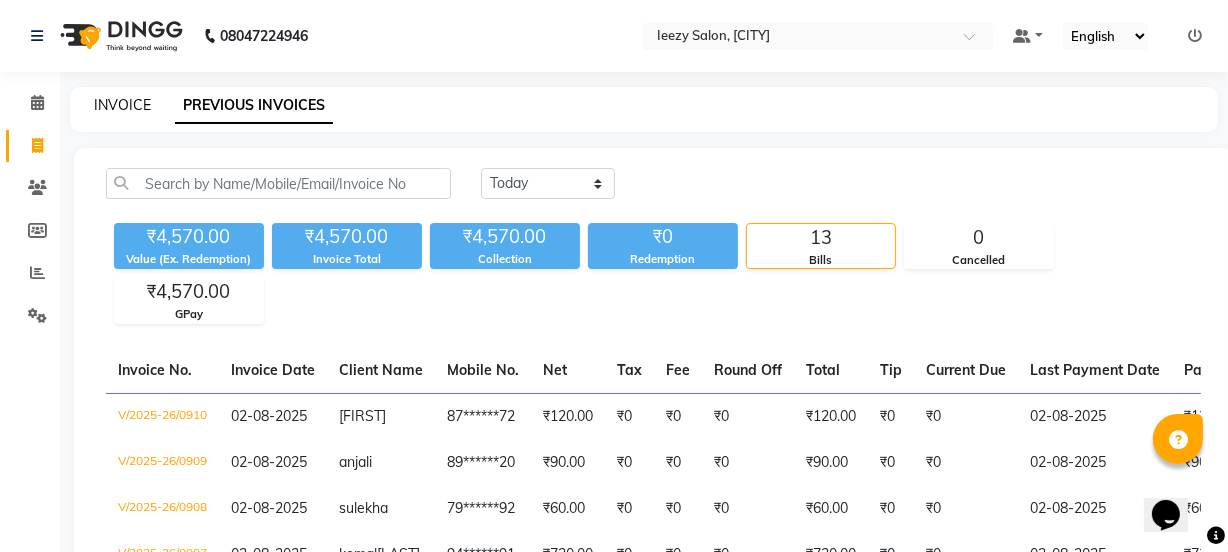 click on "INVOICE" 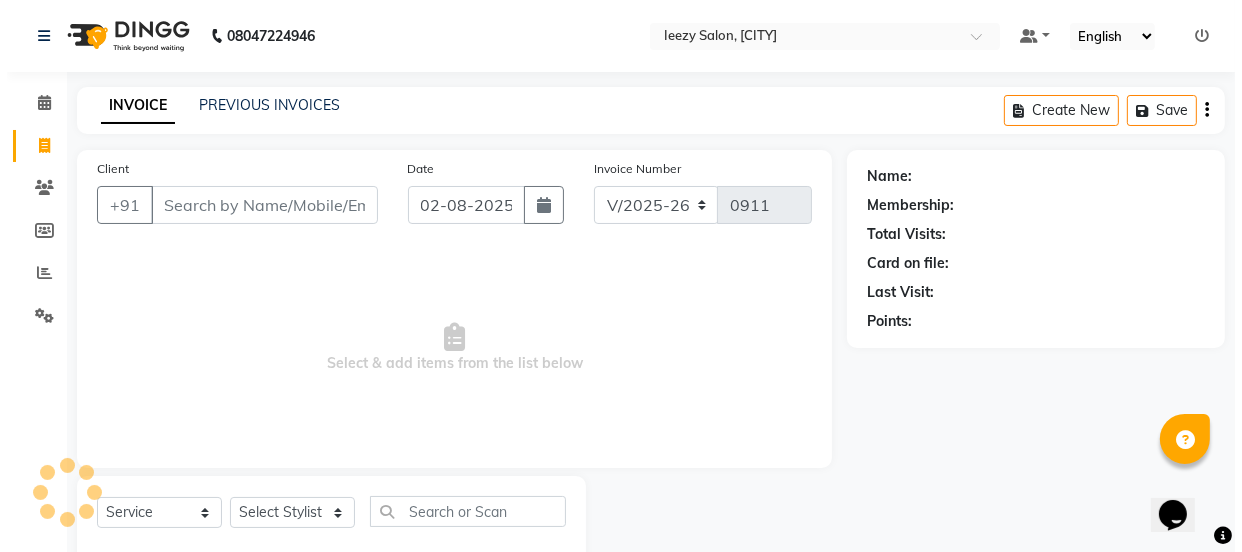 scroll, scrollTop: 50, scrollLeft: 0, axis: vertical 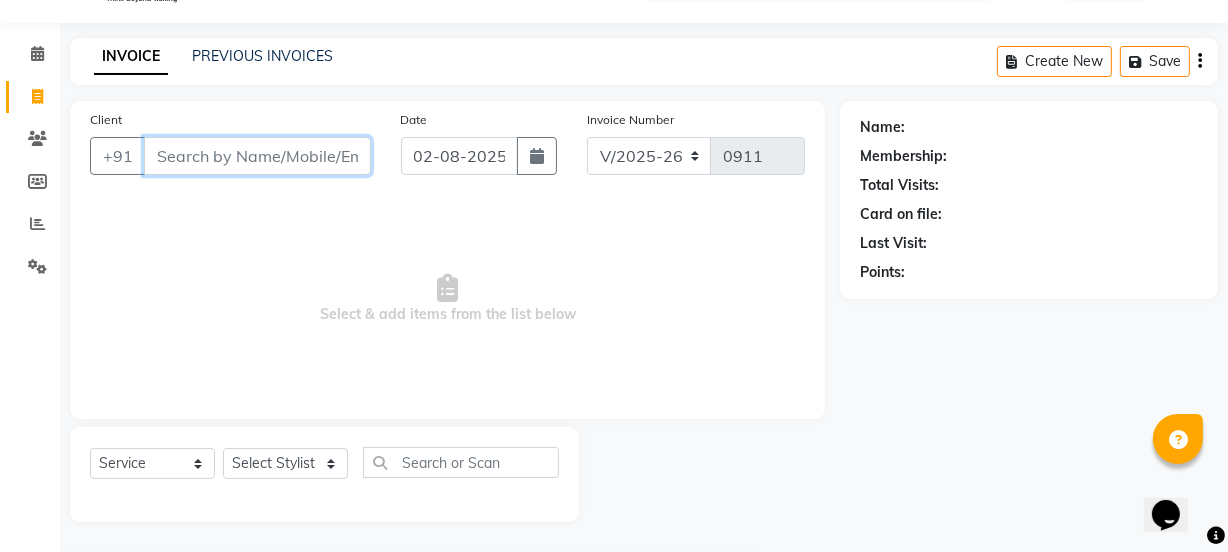 click on "Client" at bounding box center [257, 156] 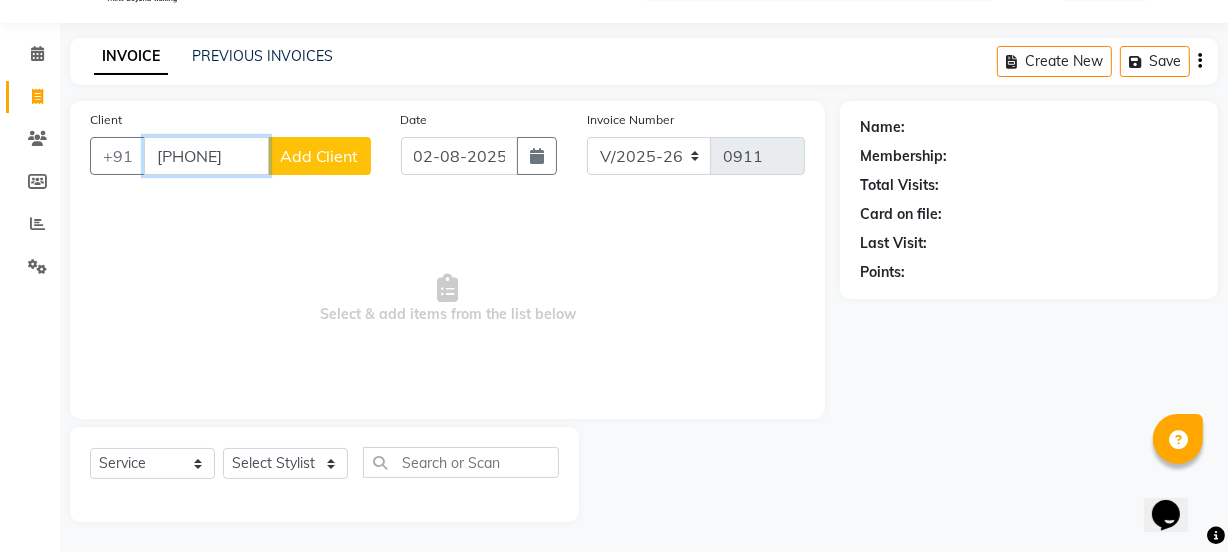 type on "[PHONE]" 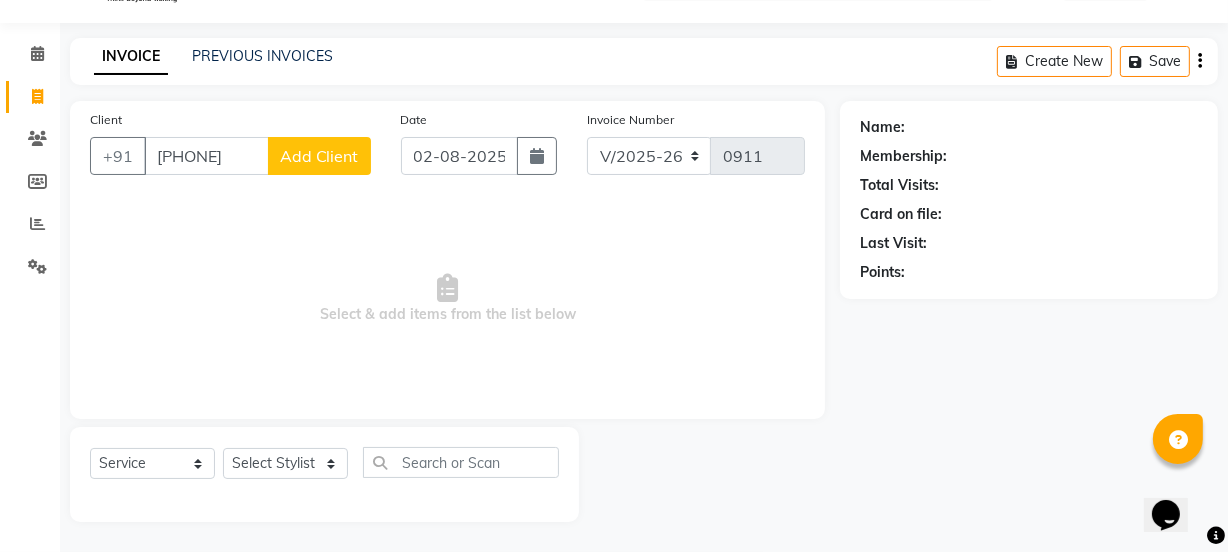 click on "Add Client" 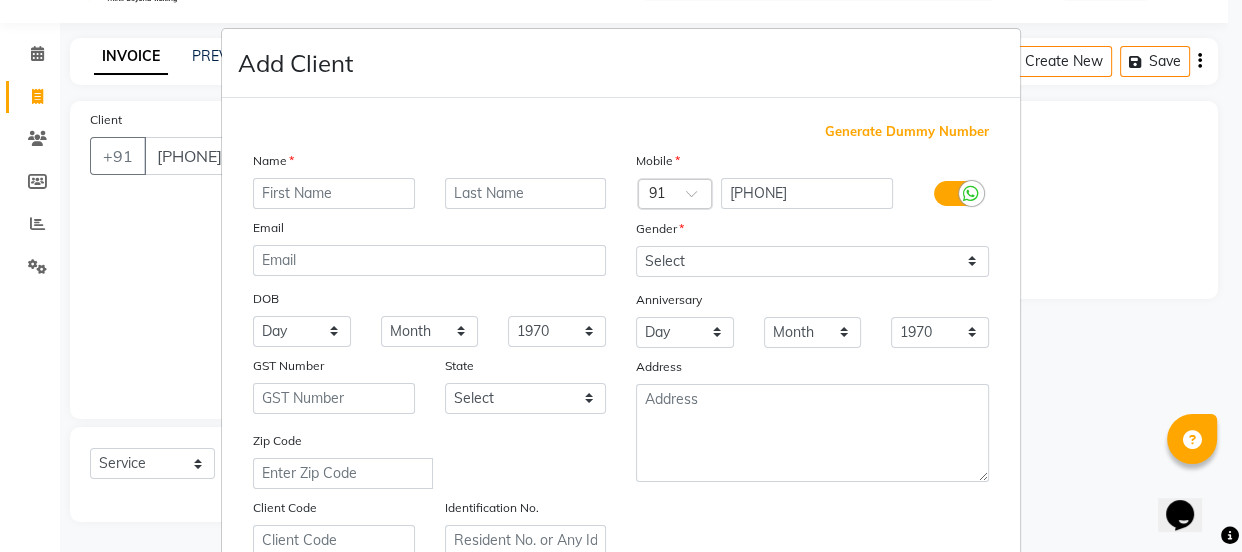 click at bounding box center (334, 193) 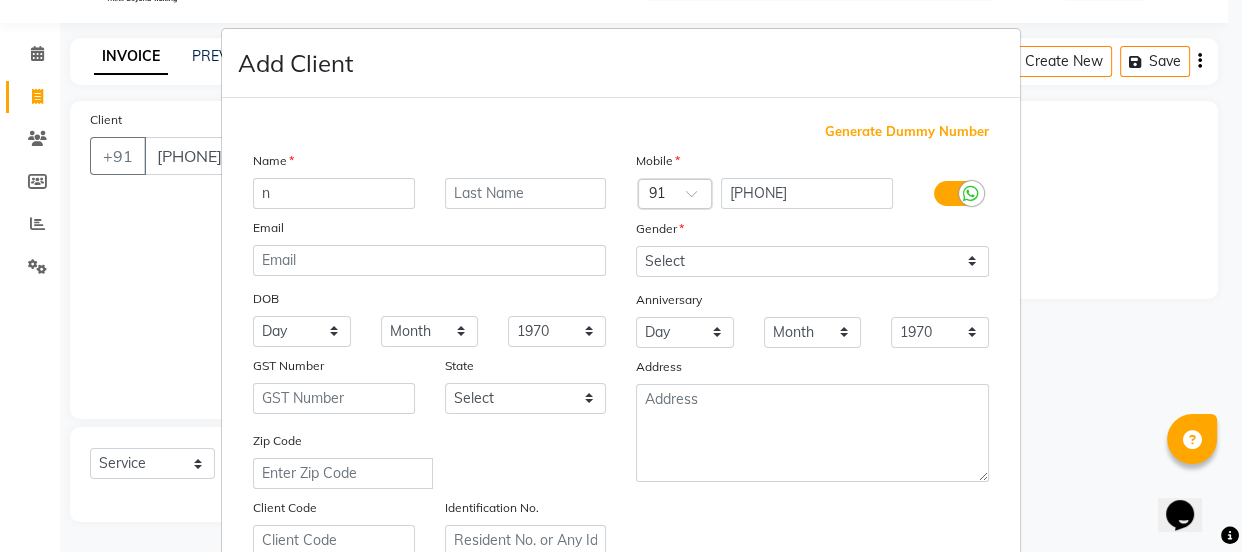 type on "n" 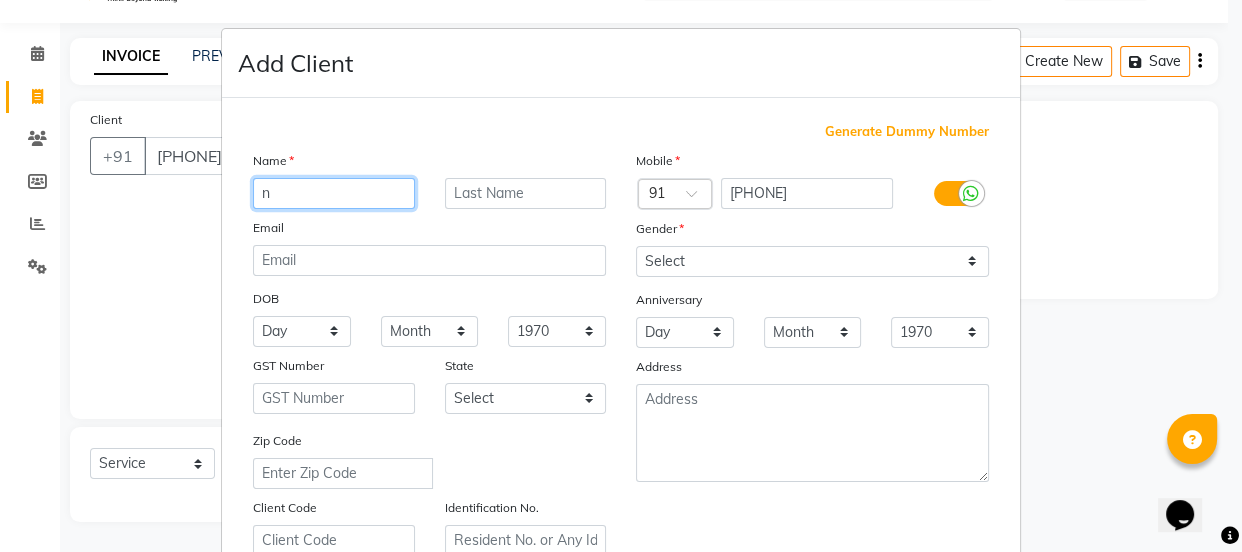click on "n" at bounding box center (334, 193) 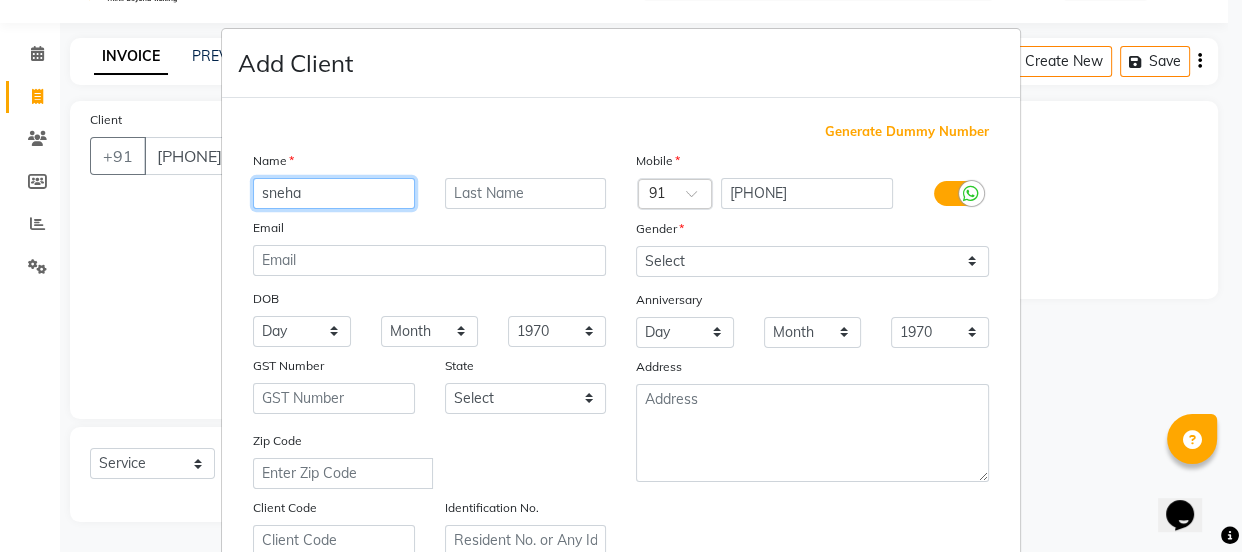 type on "sneha" 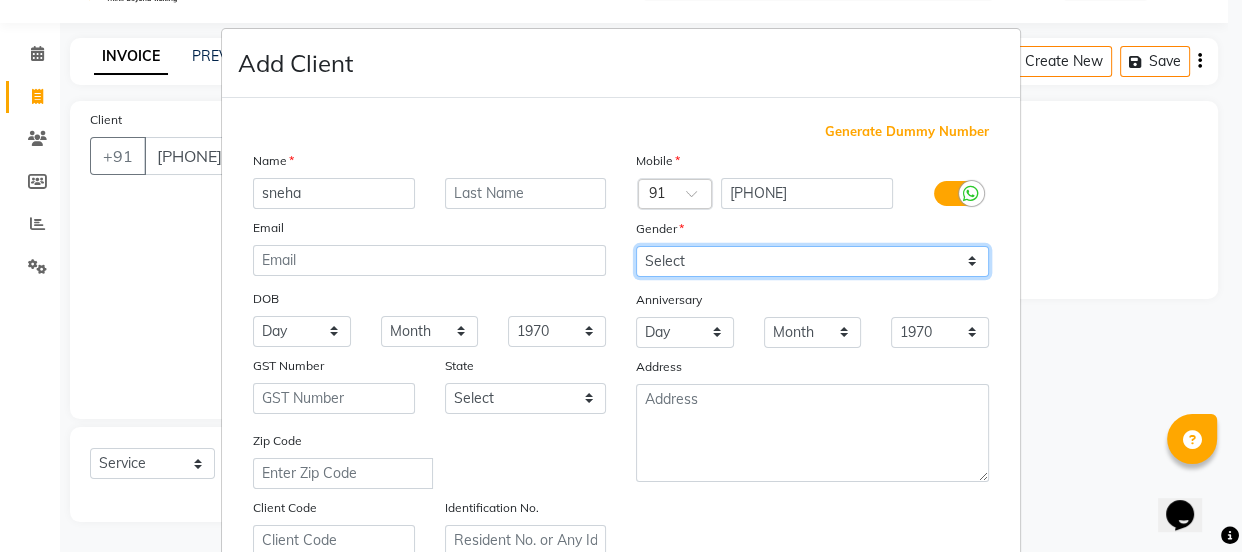 click on "Select Male Female Other Prefer Not To Say" at bounding box center [812, 261] 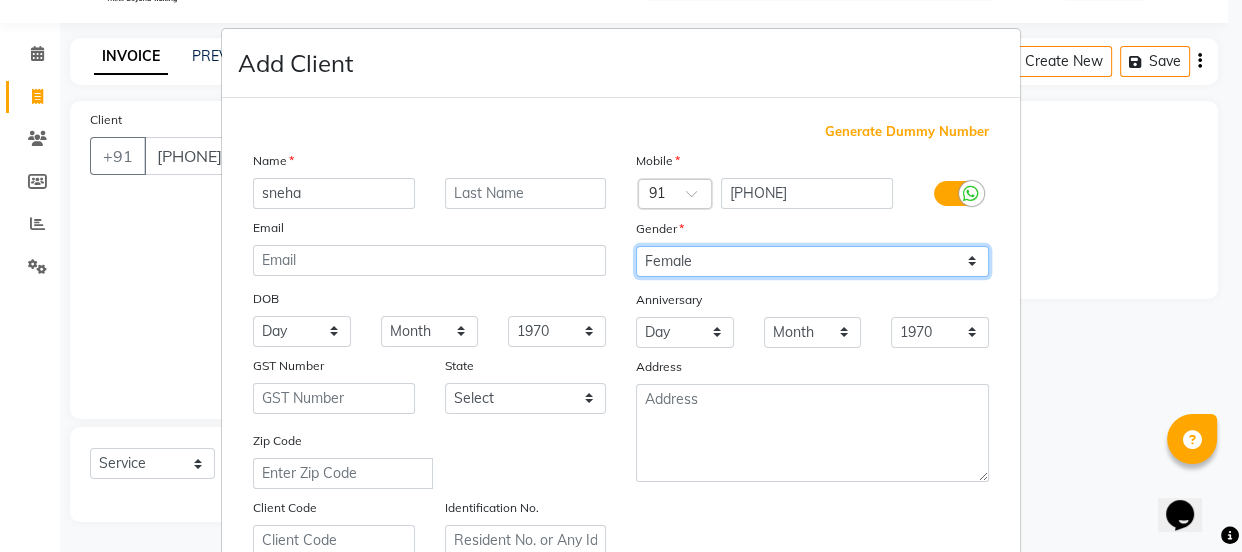 click on "Select Male Female Other Prefer Not To Say" at bounding box center (812, 261) 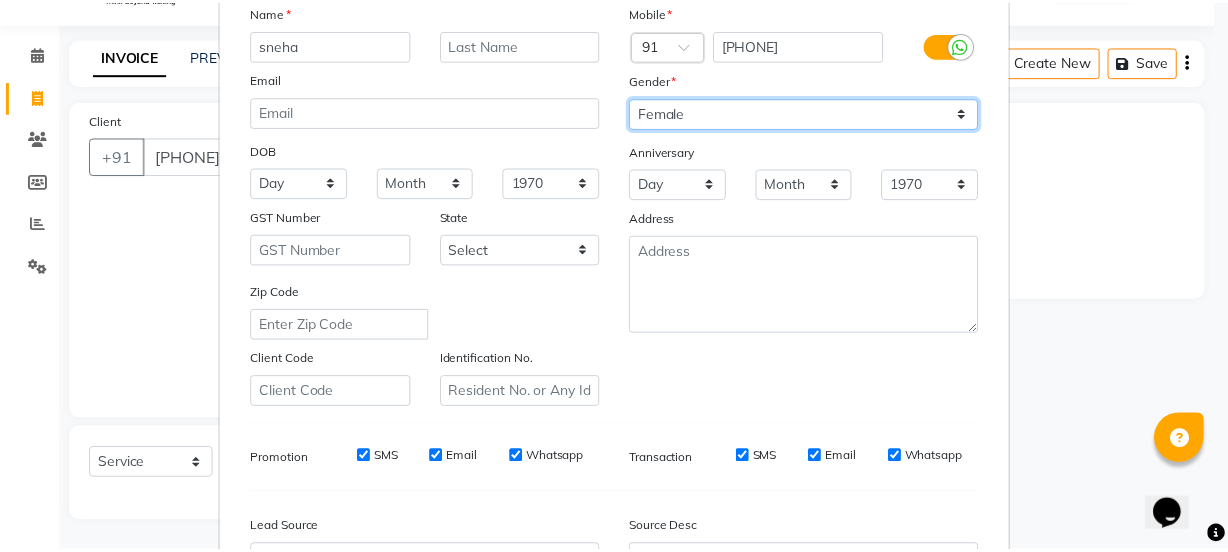 scroll, scrollTop: 377, scrollLeft: 0, axis: vertical 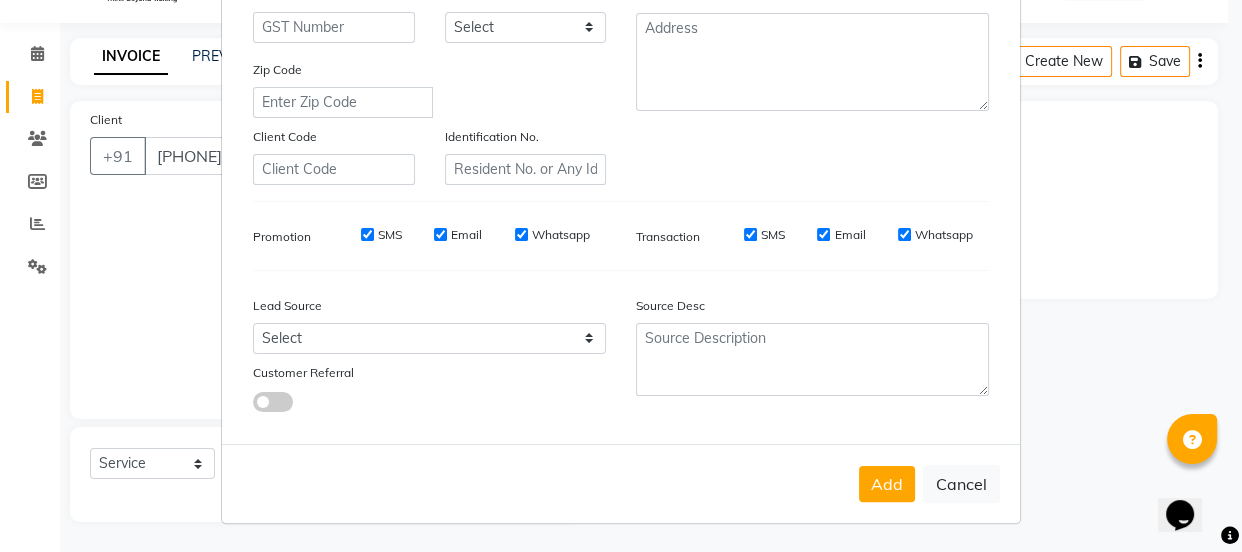 click on "SMS" at bounding box center (367, 234) 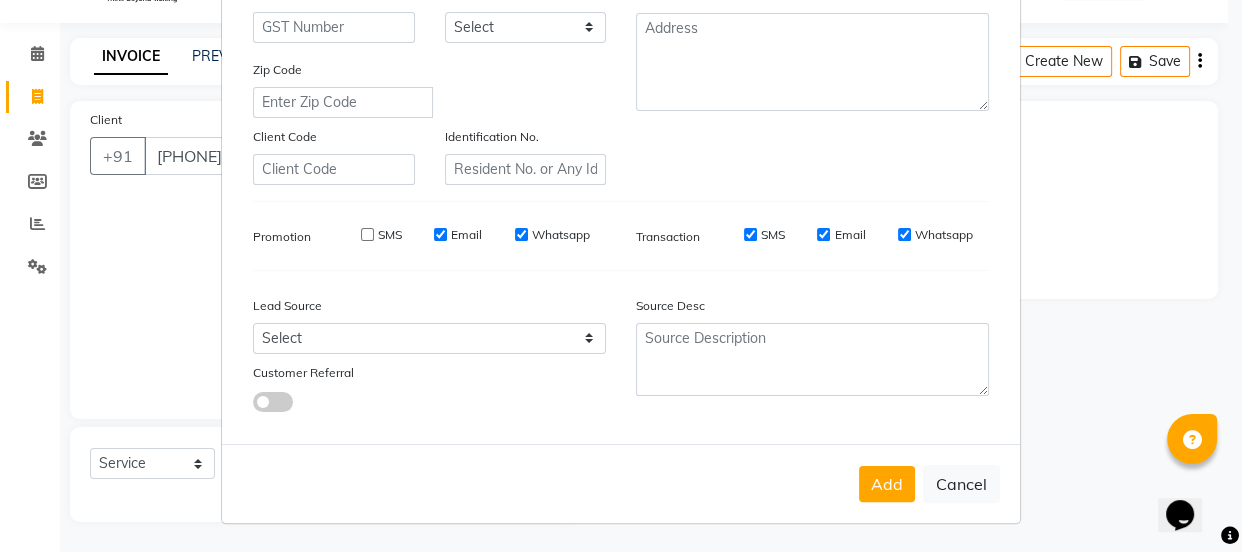 click on "Email" at bounding box center (440, 234) 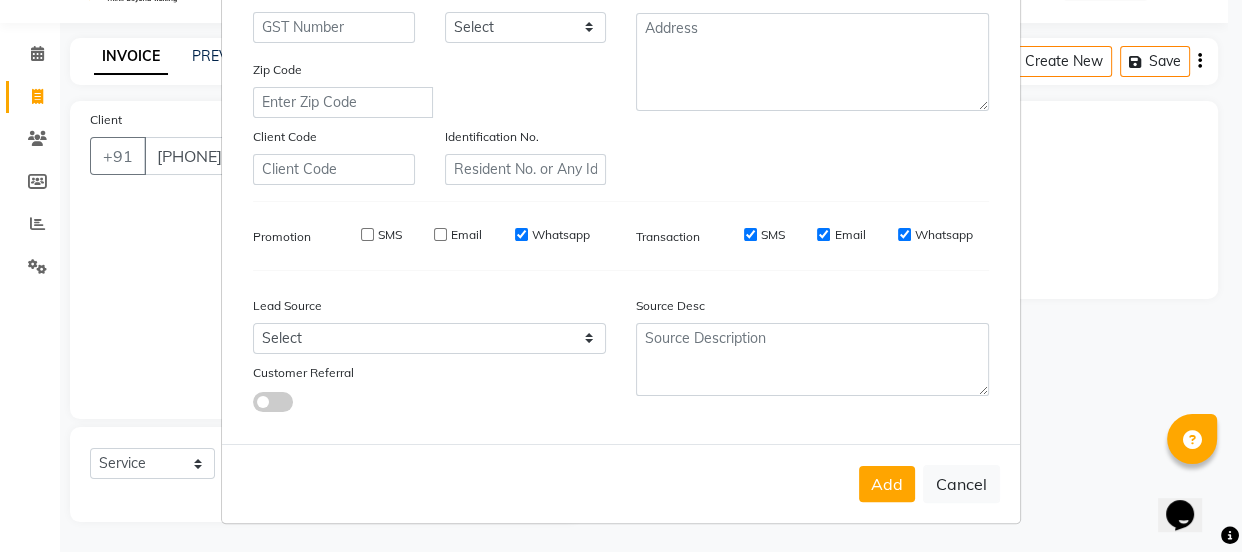 click on "Whatsapp" at bounding box center [521, 234] 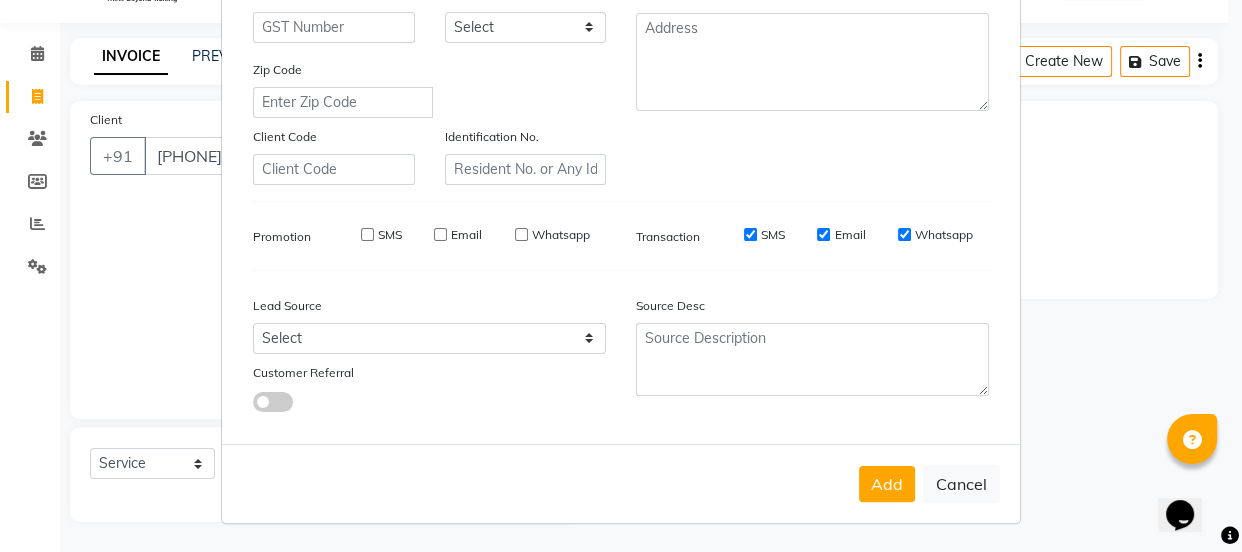 click on "SMS" at bounding box center (750, 234) 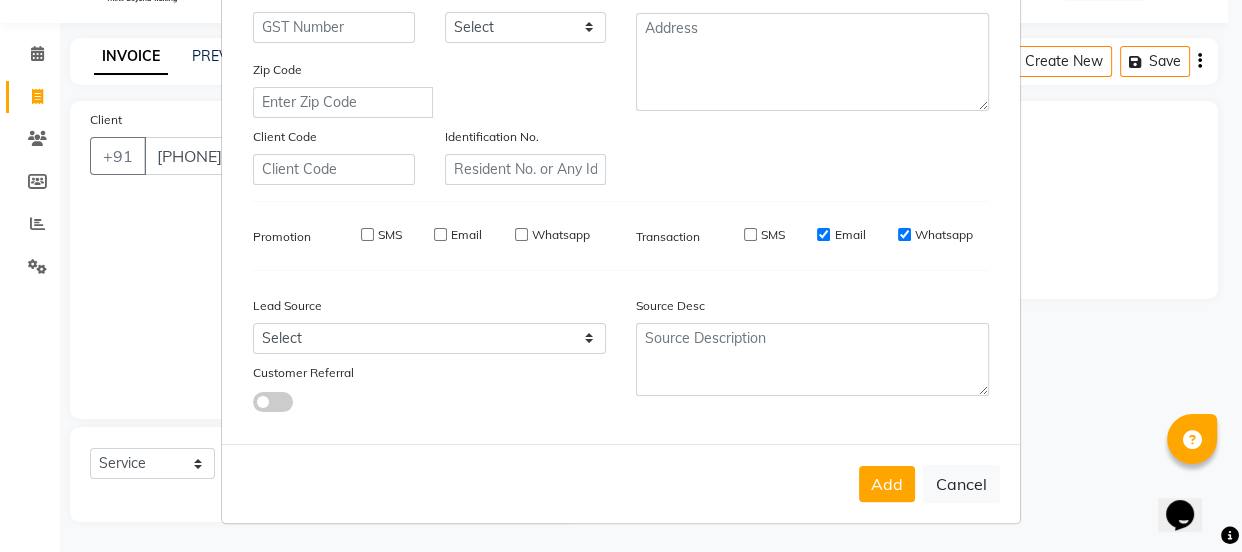 click on "Email" at bounding box center (823, 234) 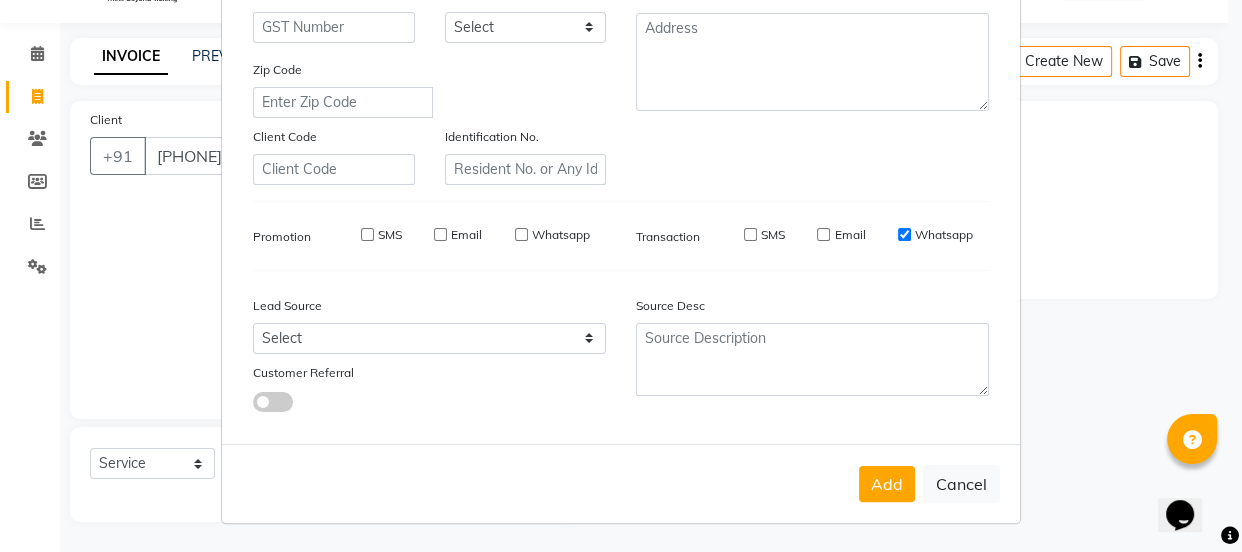 click on "Whatsapp" at bounding box center [904, 234] 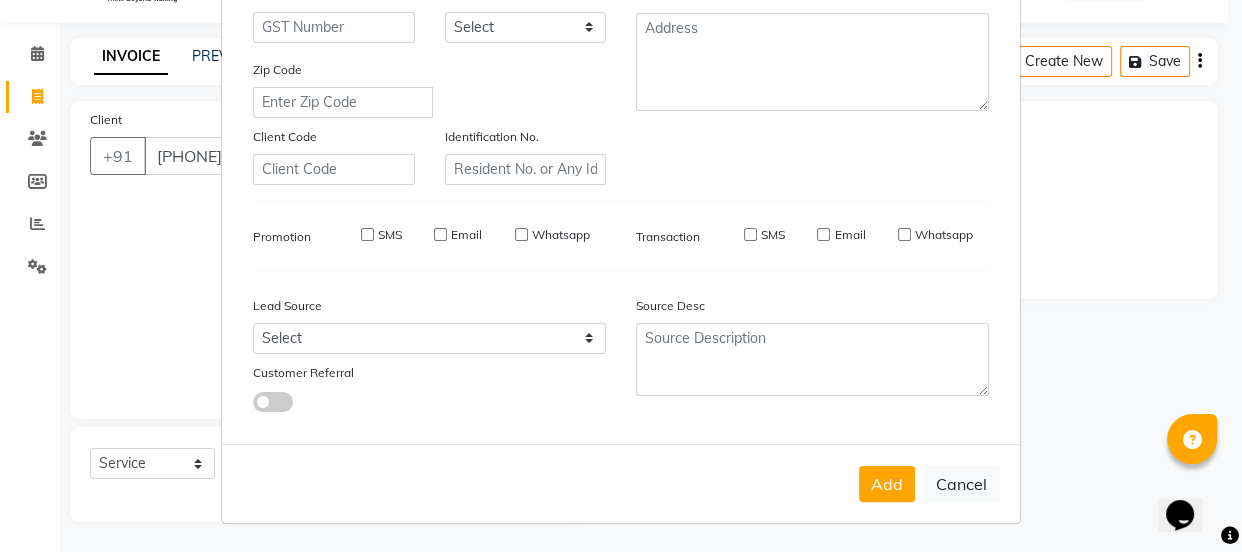 click on "Add" at bounding box center [887, 484] 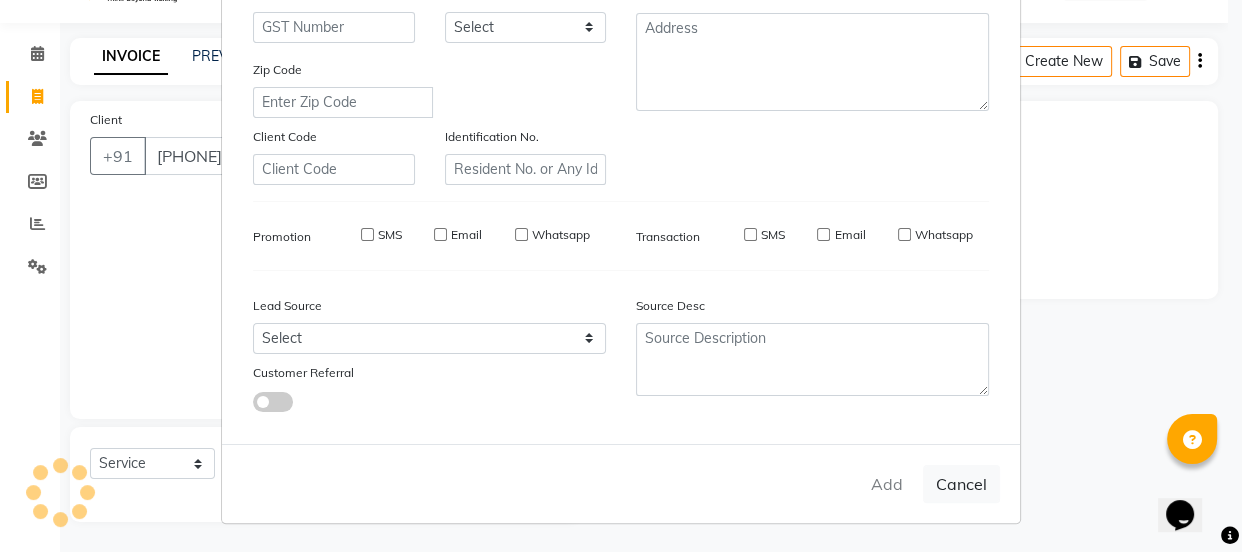 type on "90******48" 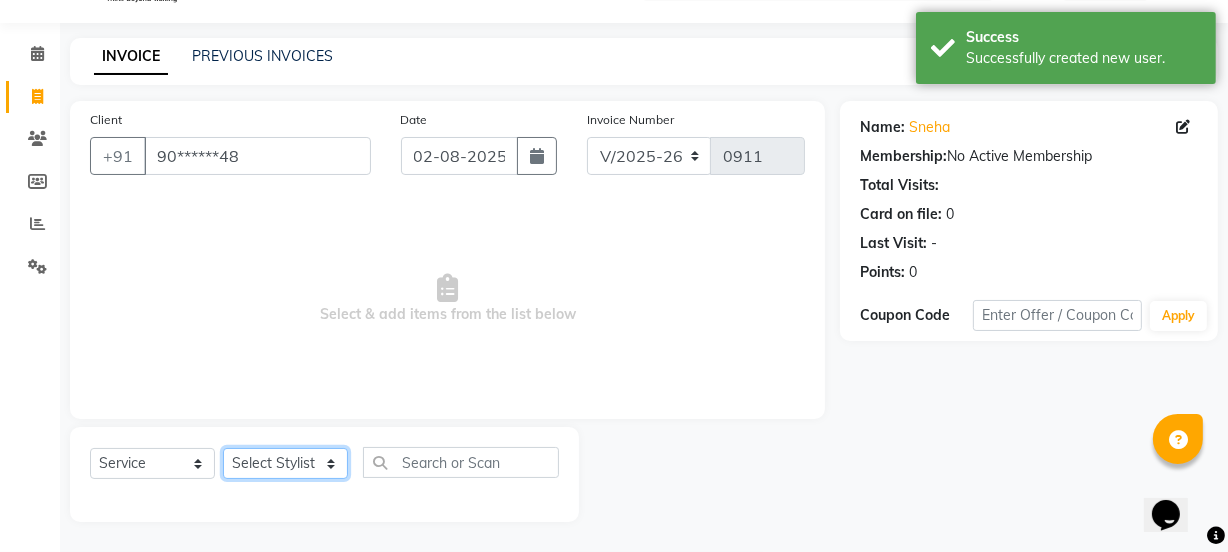 click on "Select Stylist IEEZY -Owner MS [LAST] Ms [FIRST] [LAST] [FIRST] Sr.Bu [FIRST] Stylist [FIRST]" 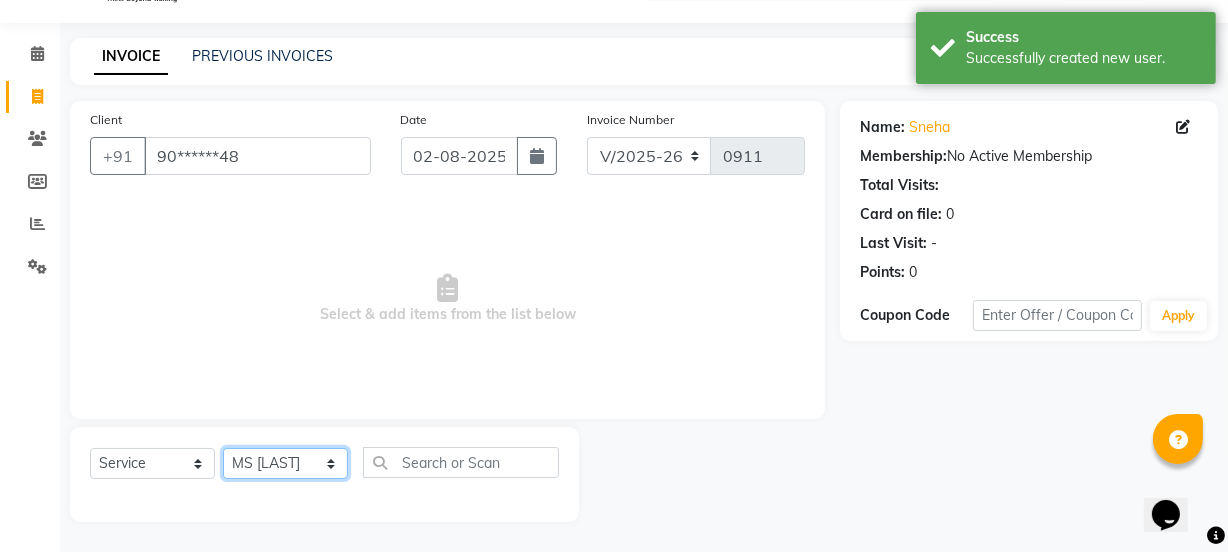 click on "Select Stylist IEEZY -Owner MS [LAST] Ms [FIRST] [LAST] [FIRST] Sr.Bu [FIRST] Stylist [FIRST]" 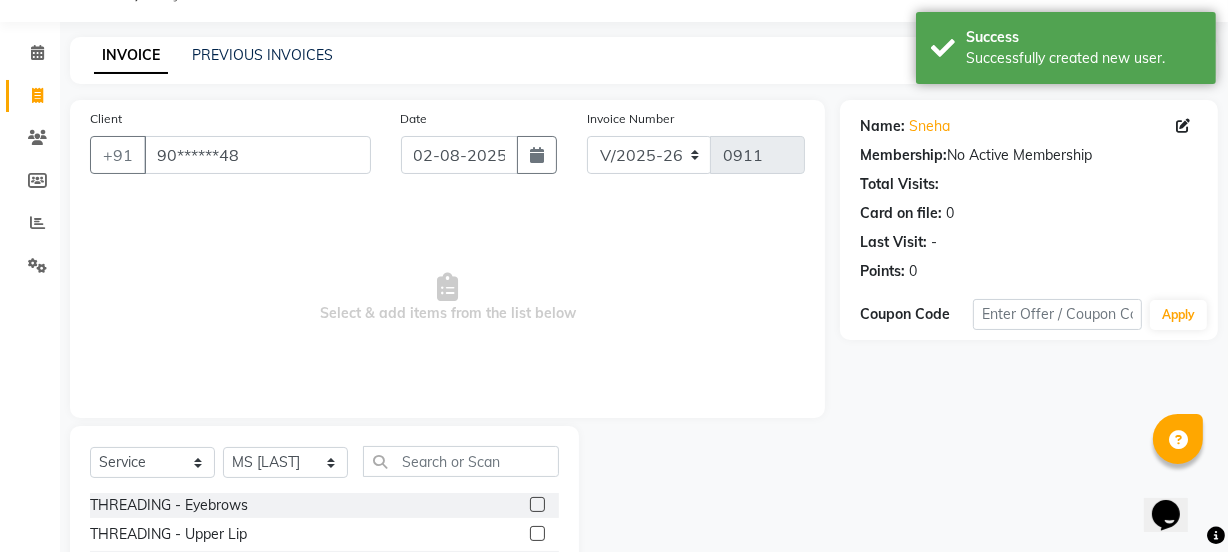 click 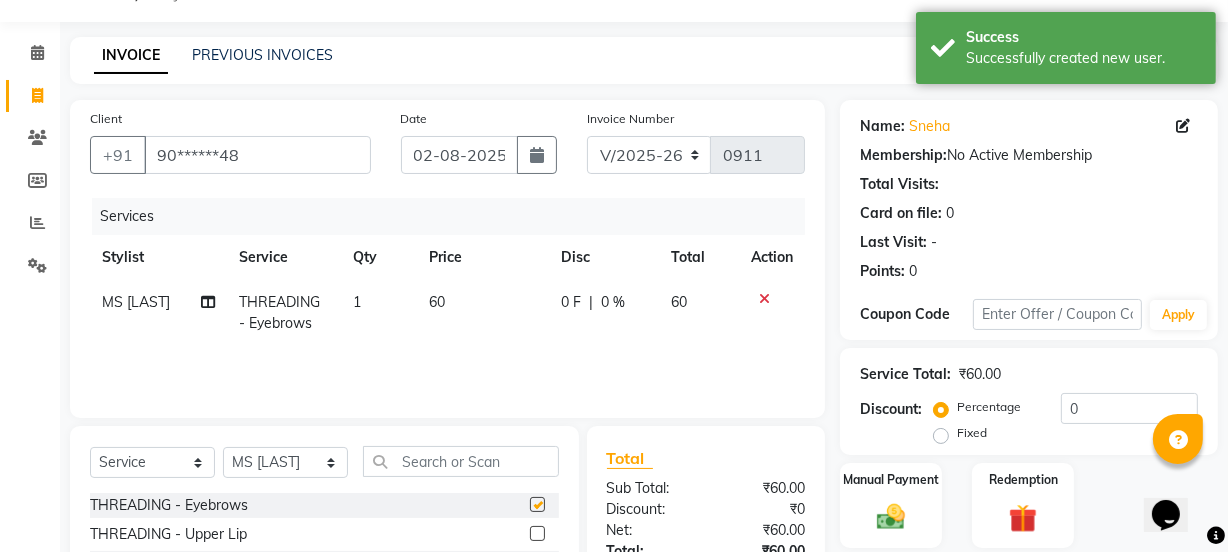 checkbox on "false" 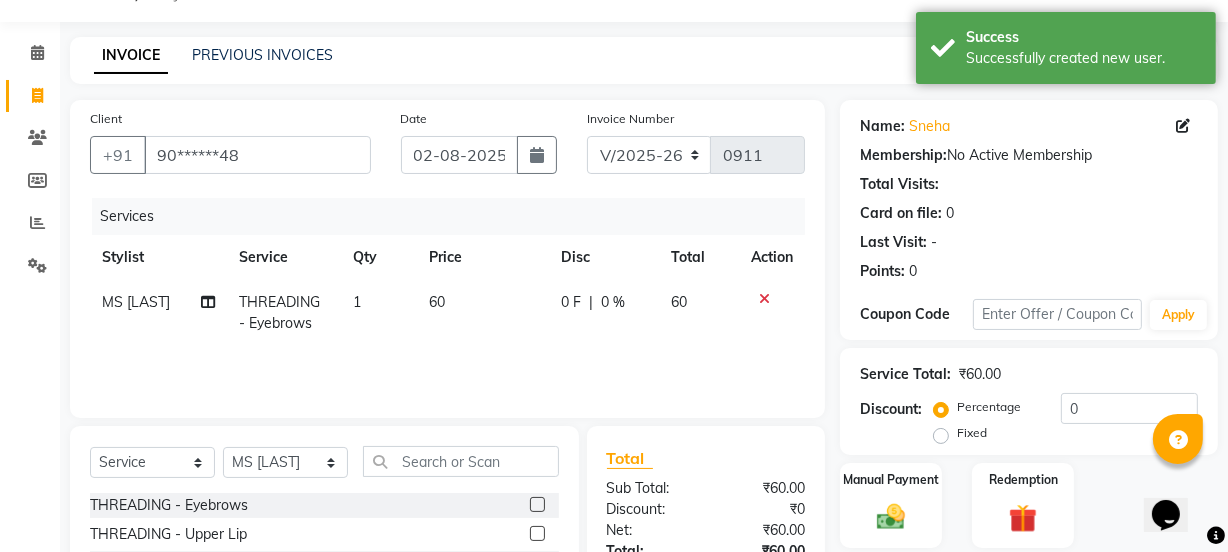 click 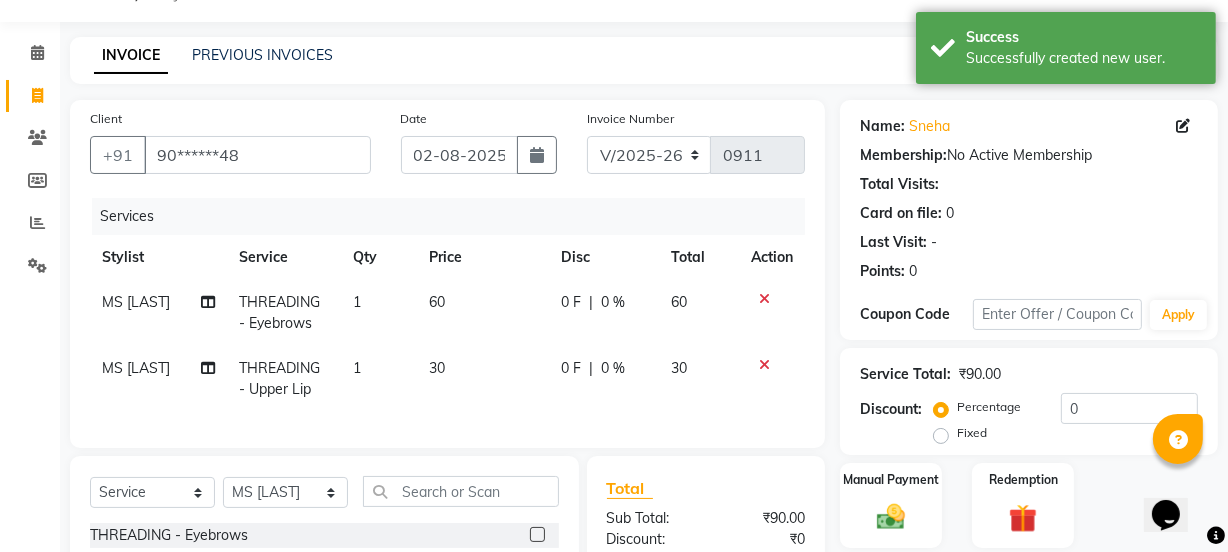 checkbox on "false" 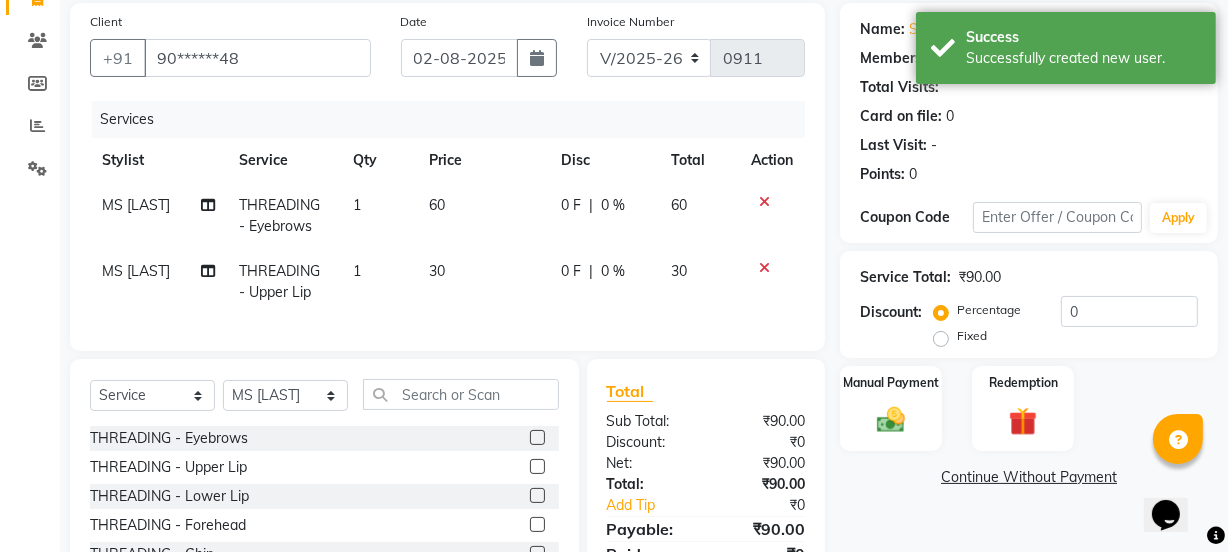 scroll, scrollTop: 293, scrollLeft: 0, axis: vertical 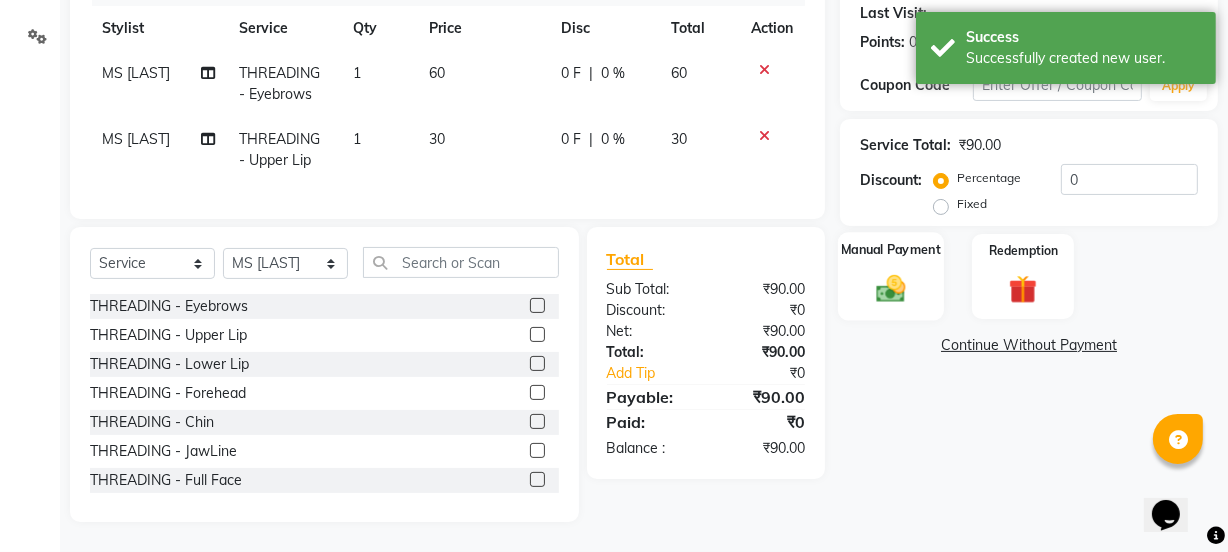 click 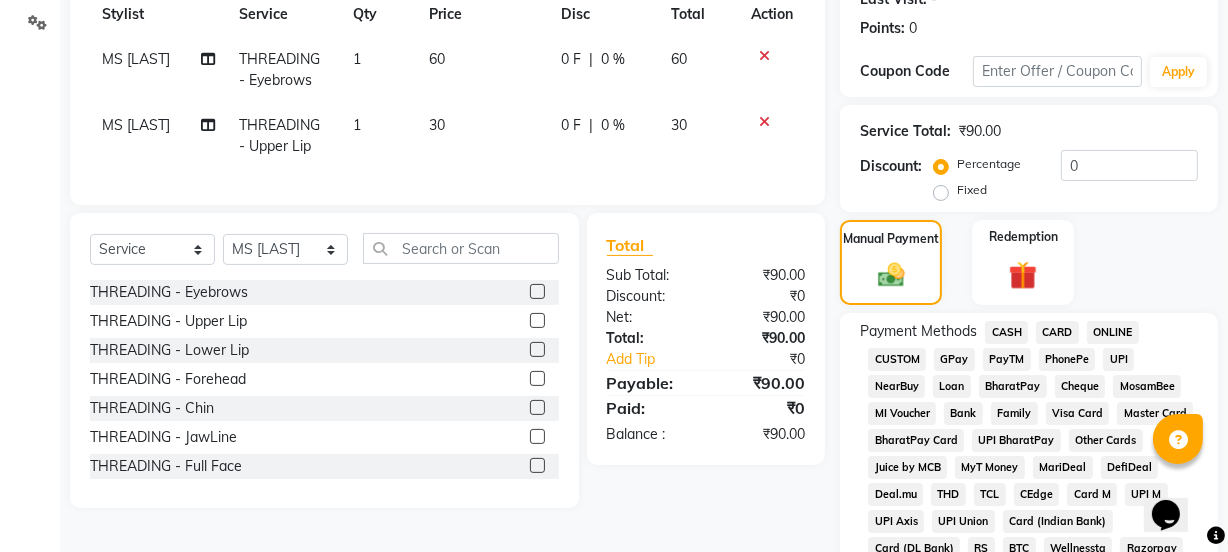 click on "GPay" 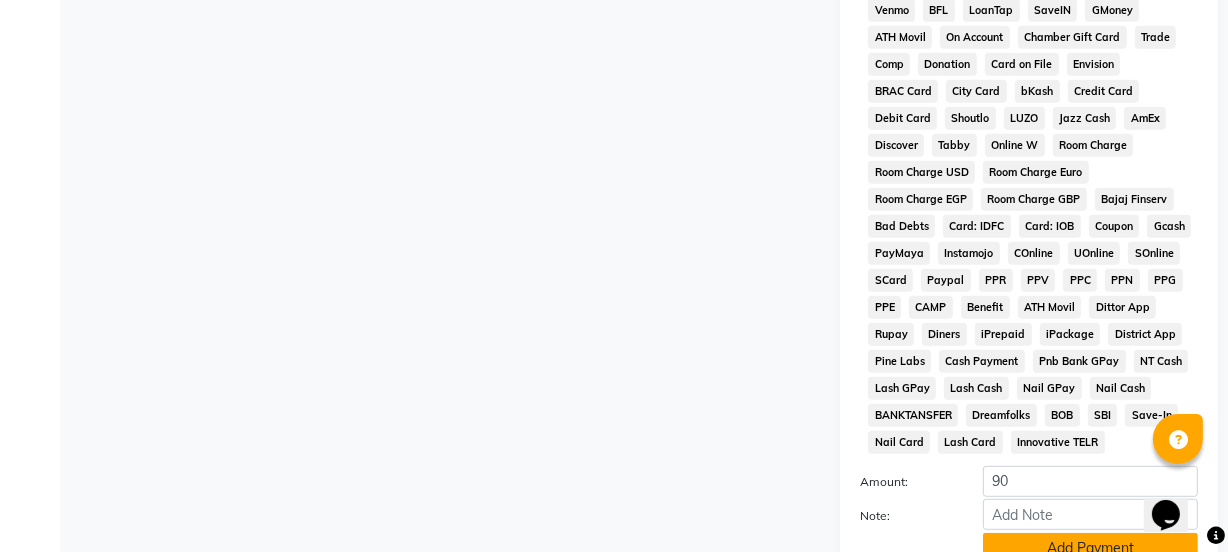 scroll, scrollTop: 1051, scrollLeft: 0, axis: vertical 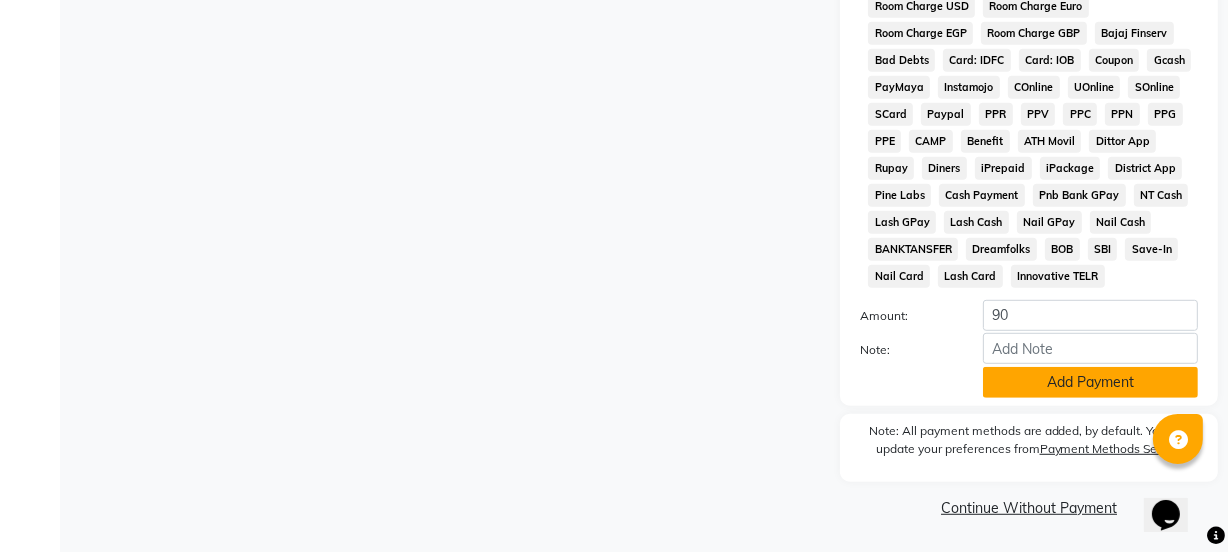 click on "Add Payment" 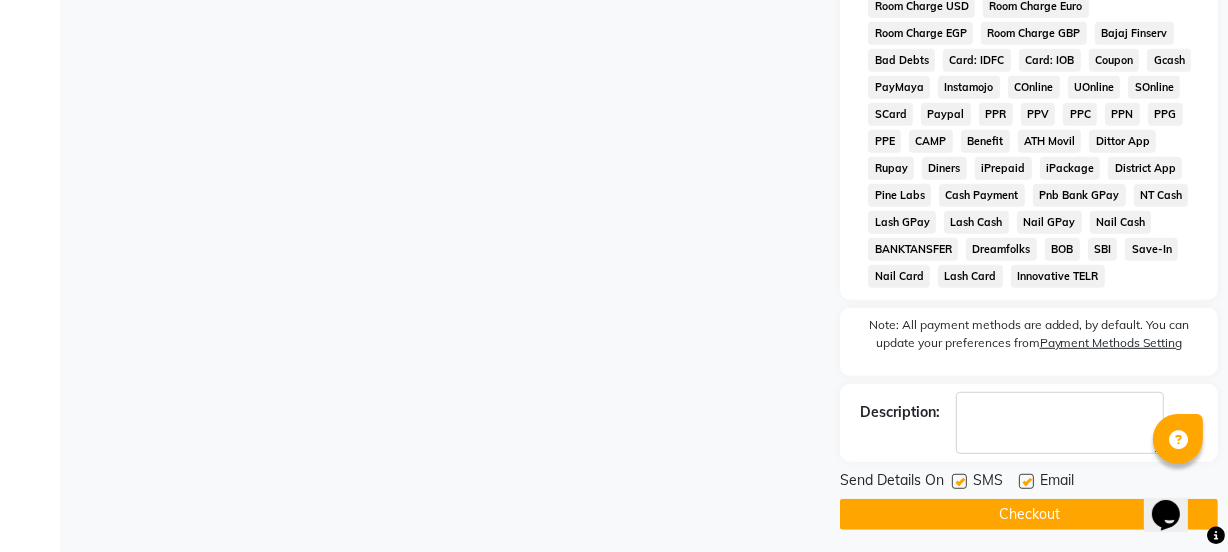 click 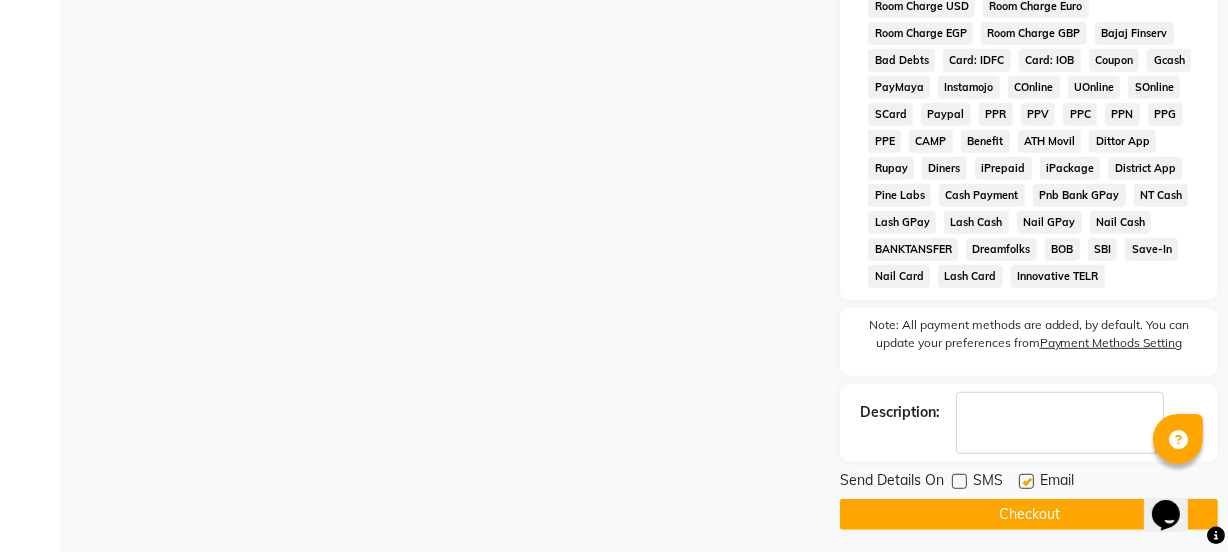 click 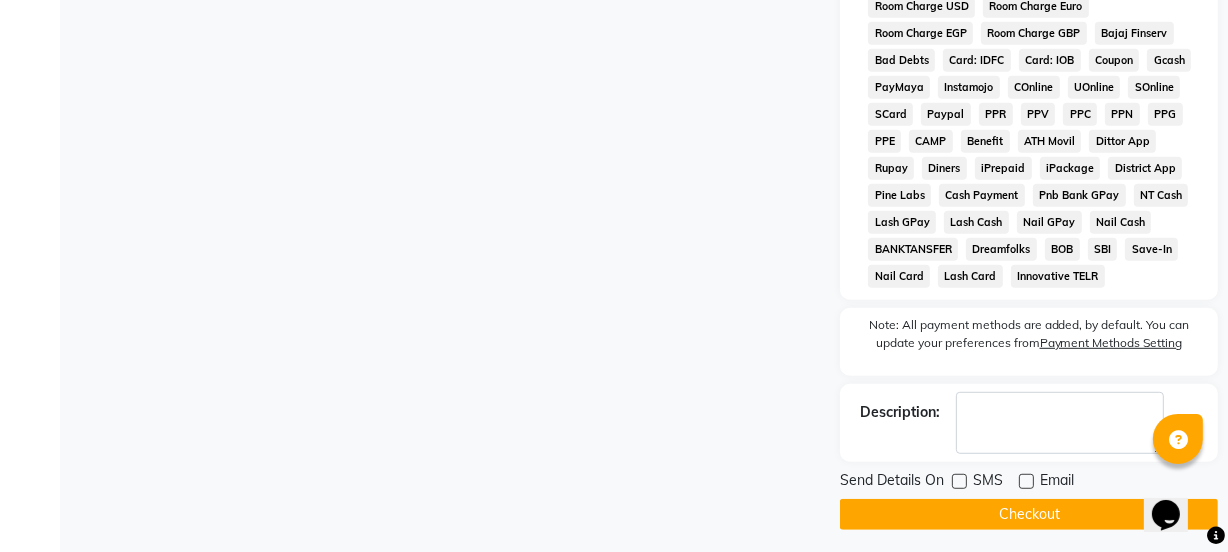 click on "Checkout" 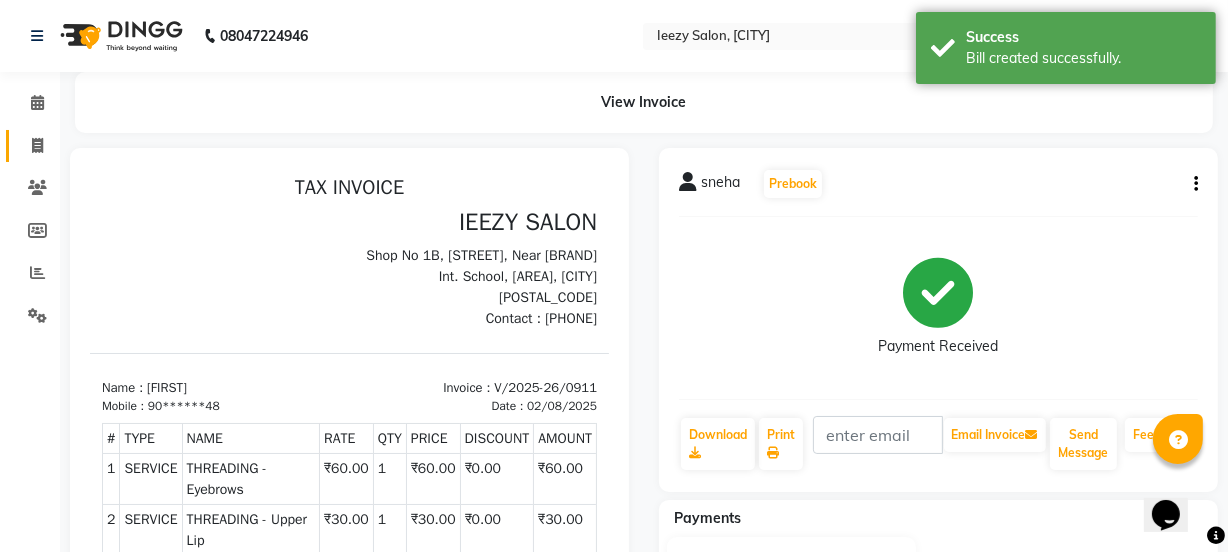 scroll, scrollTop: 0, scrollLeft: 0, axis: both 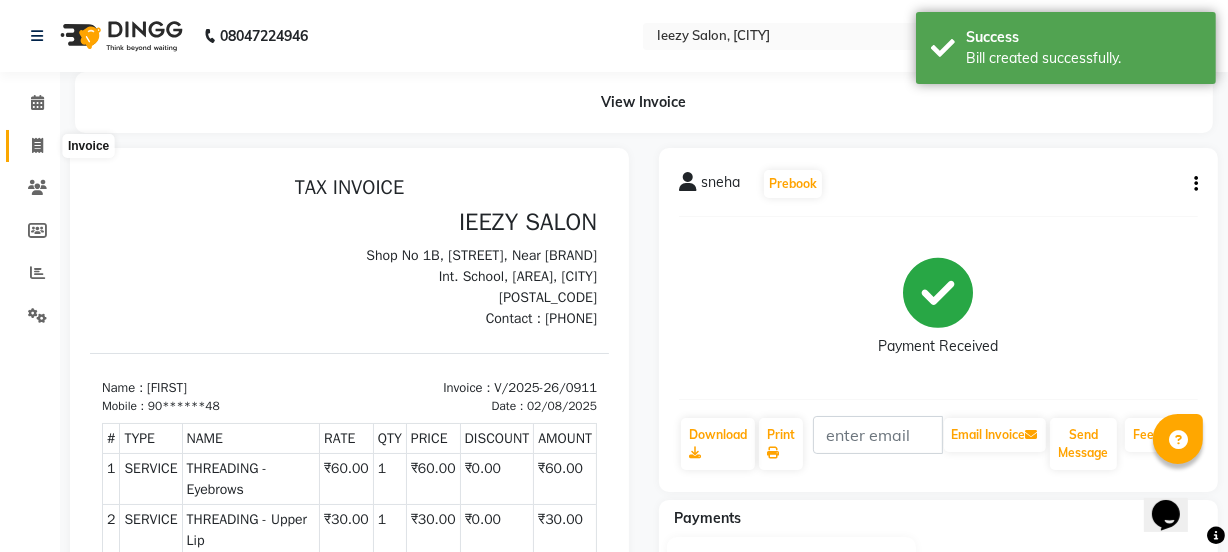 click 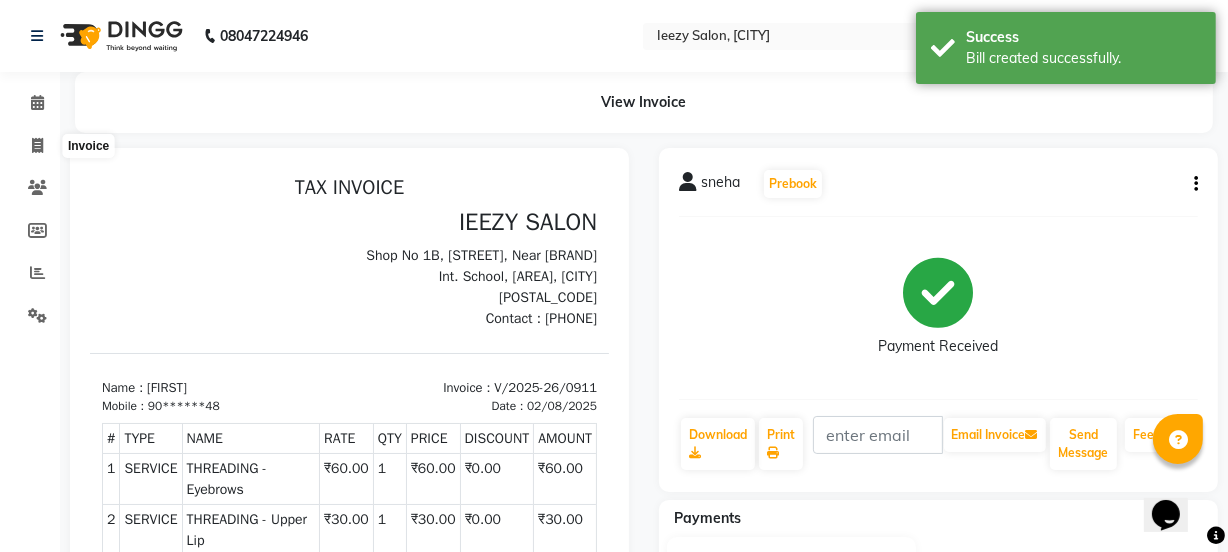 select on "service" 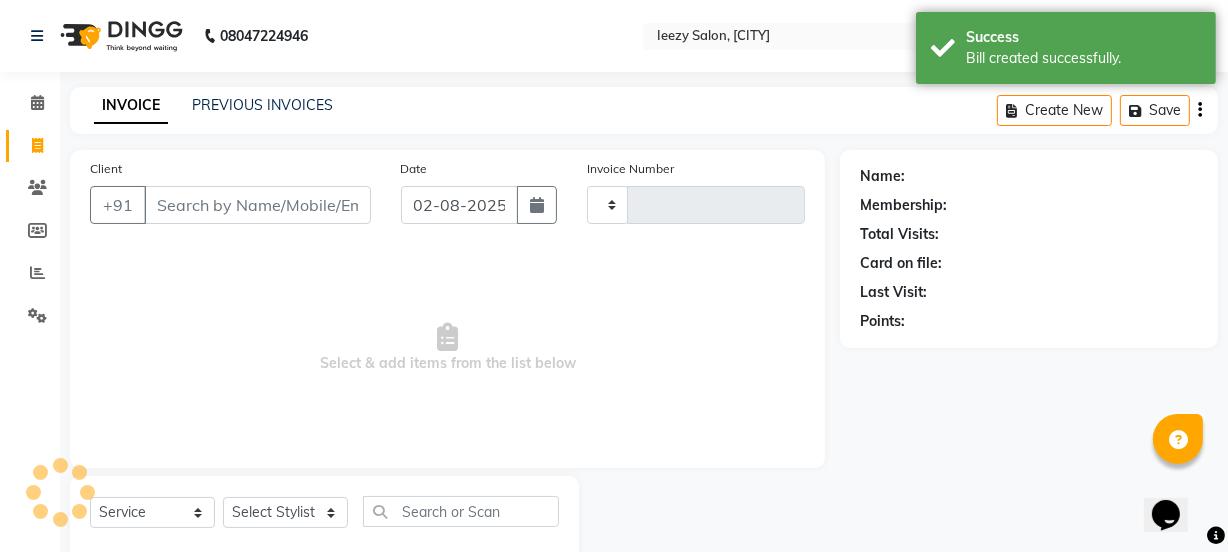 scroll, scrollTop: 50, scrollLeft: 0, axis: vertical 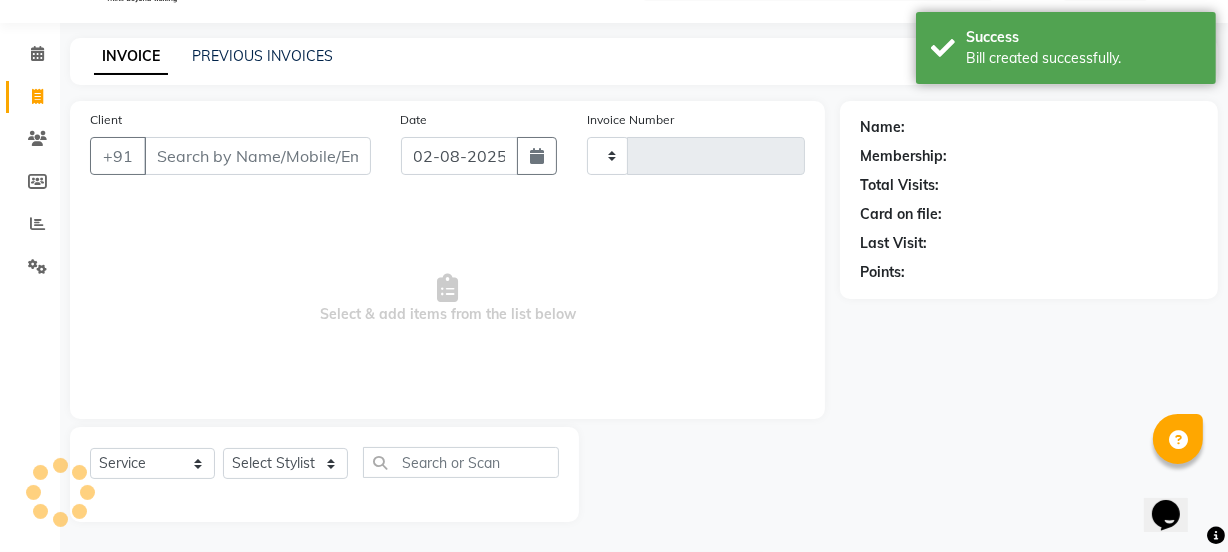 type on "0912" 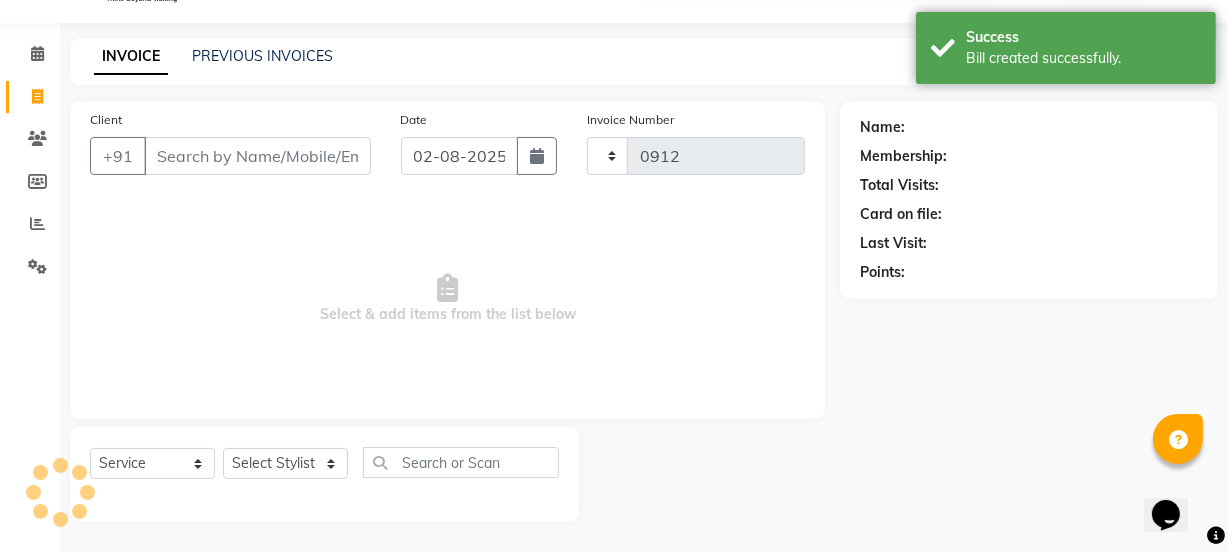 select on "5982" 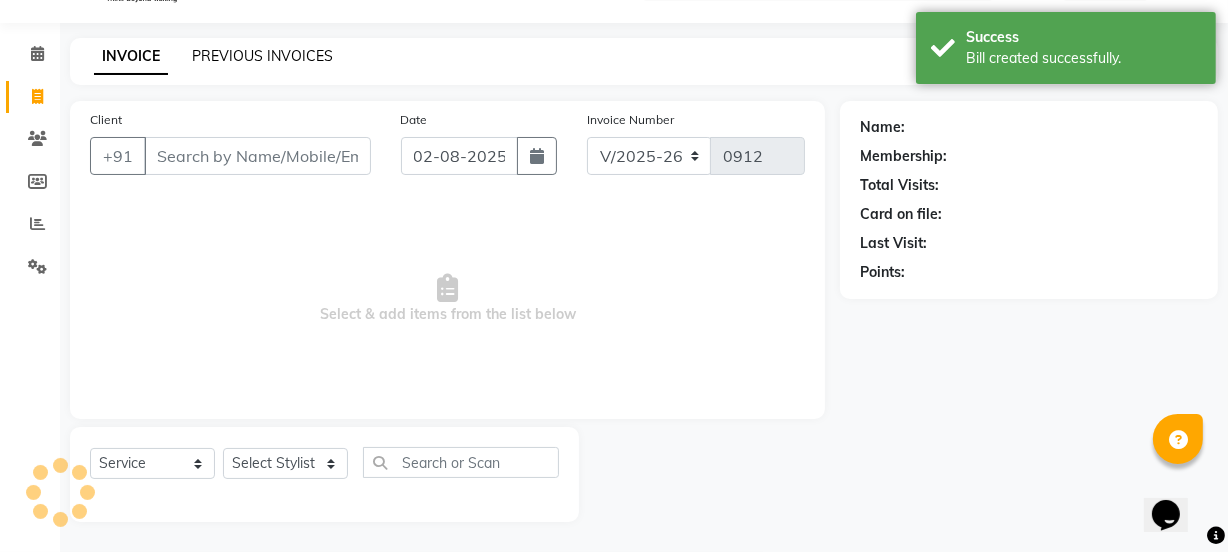 click on "PREVIOUS INVOICES" 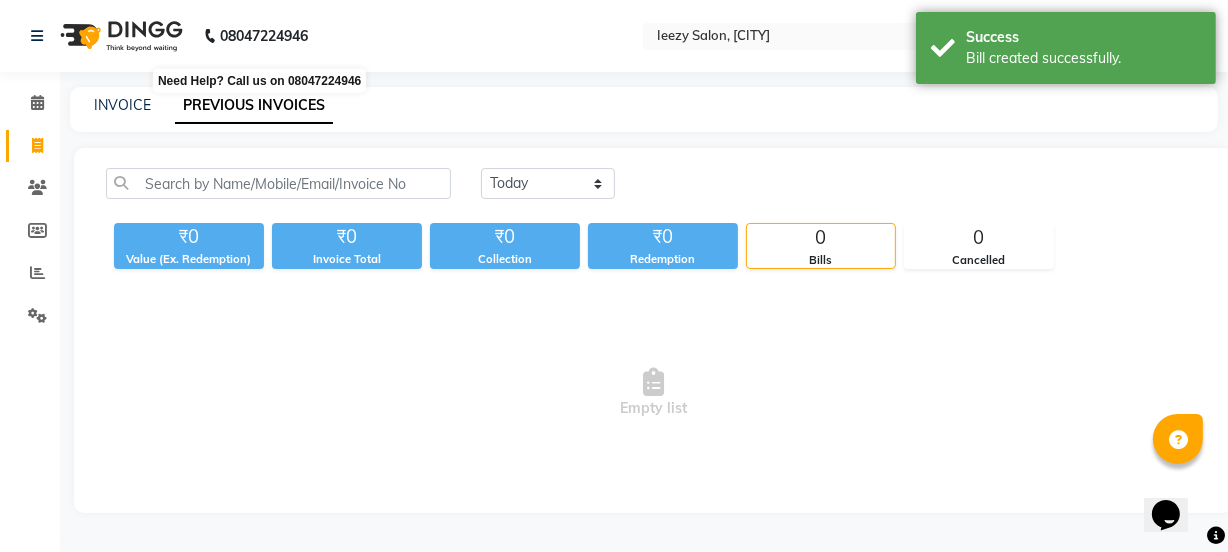 scroll, scrollTop: 0, scrollLeft: 0, axis: both 